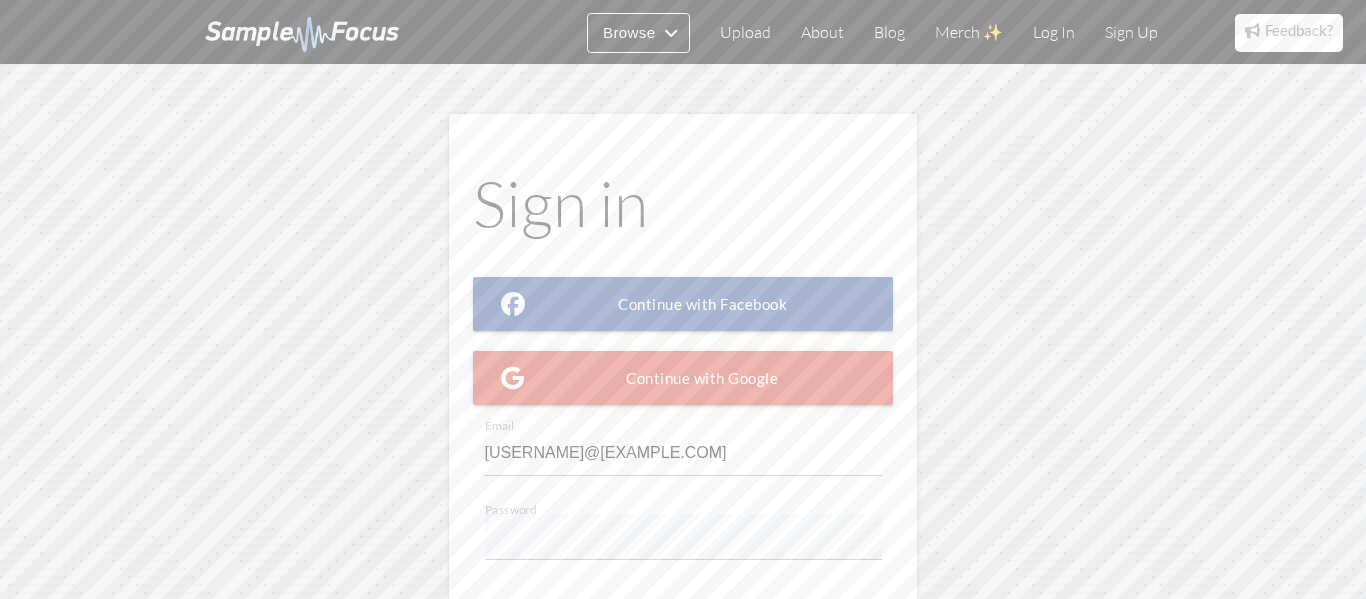 scroll, scrollTop: 0, scrollLeft: 0, axis: both 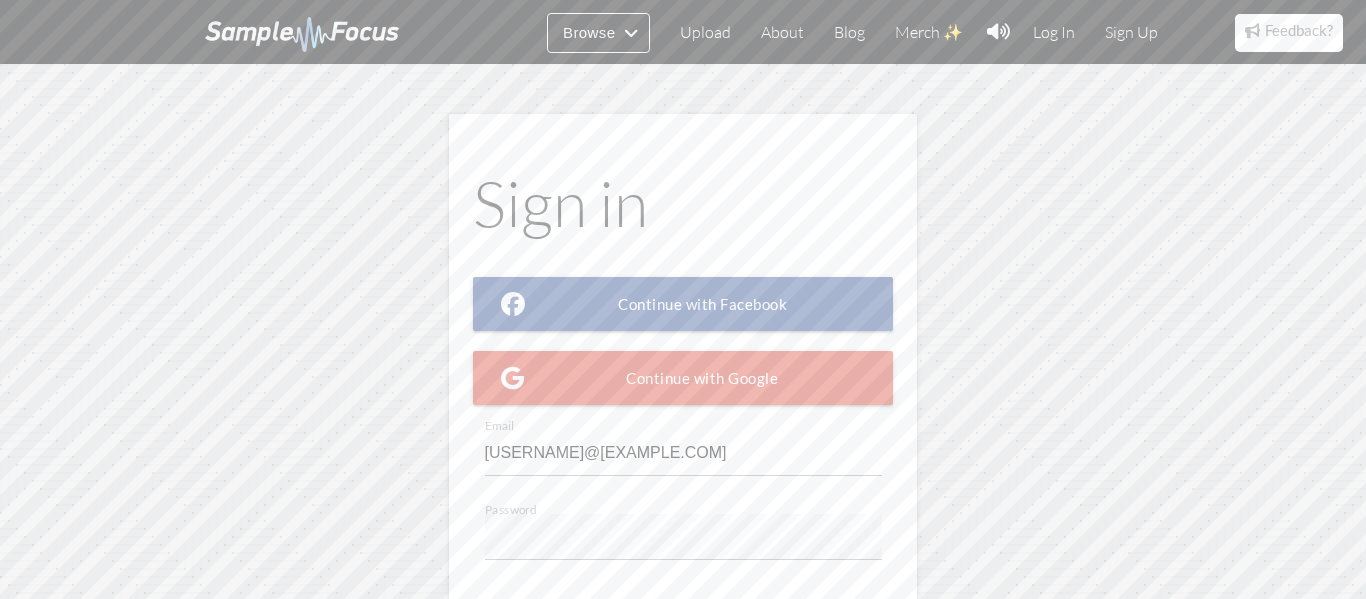 click on "Log in" at bounding box center [840, 647] 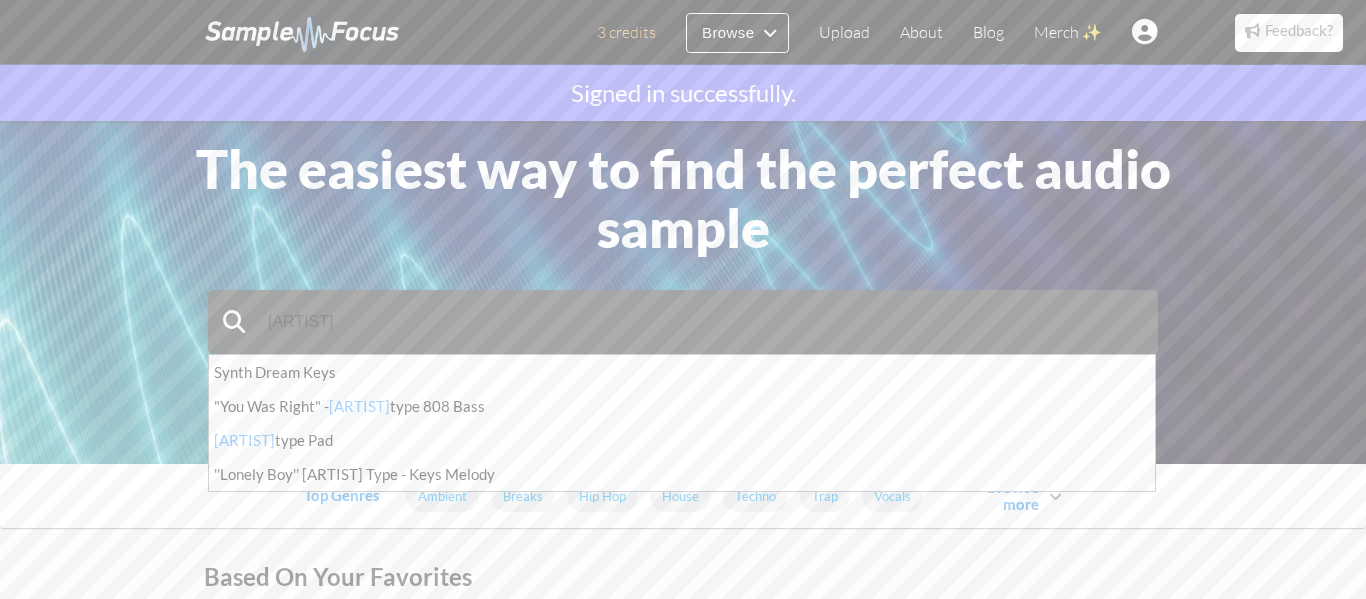 type on "[ARTIST]" 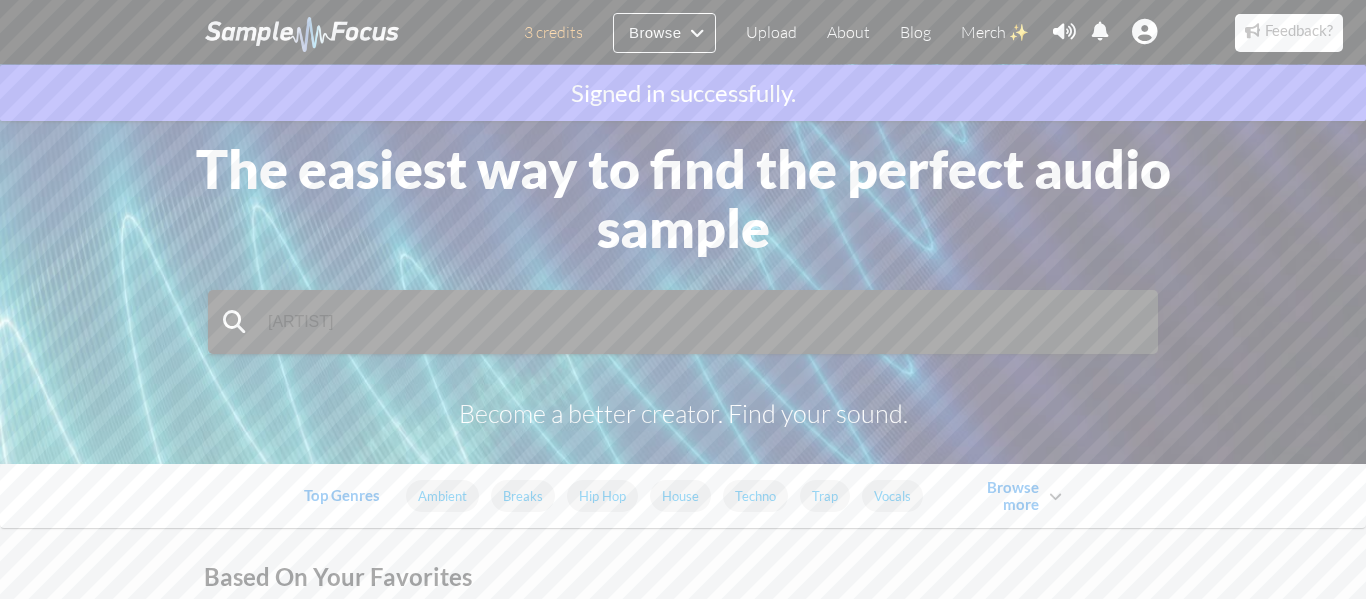 scroll, scrollTop: 0, scrollLeft: 0, axis: both 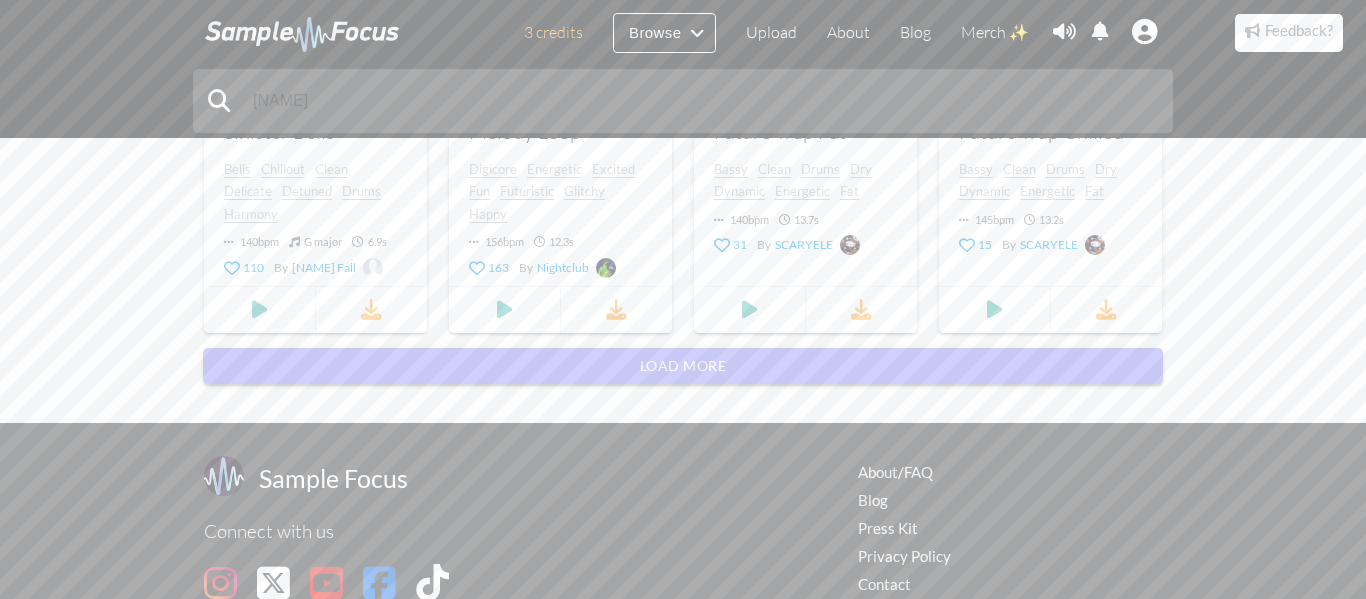 click on "Load more" at bounding box center [683, 366] 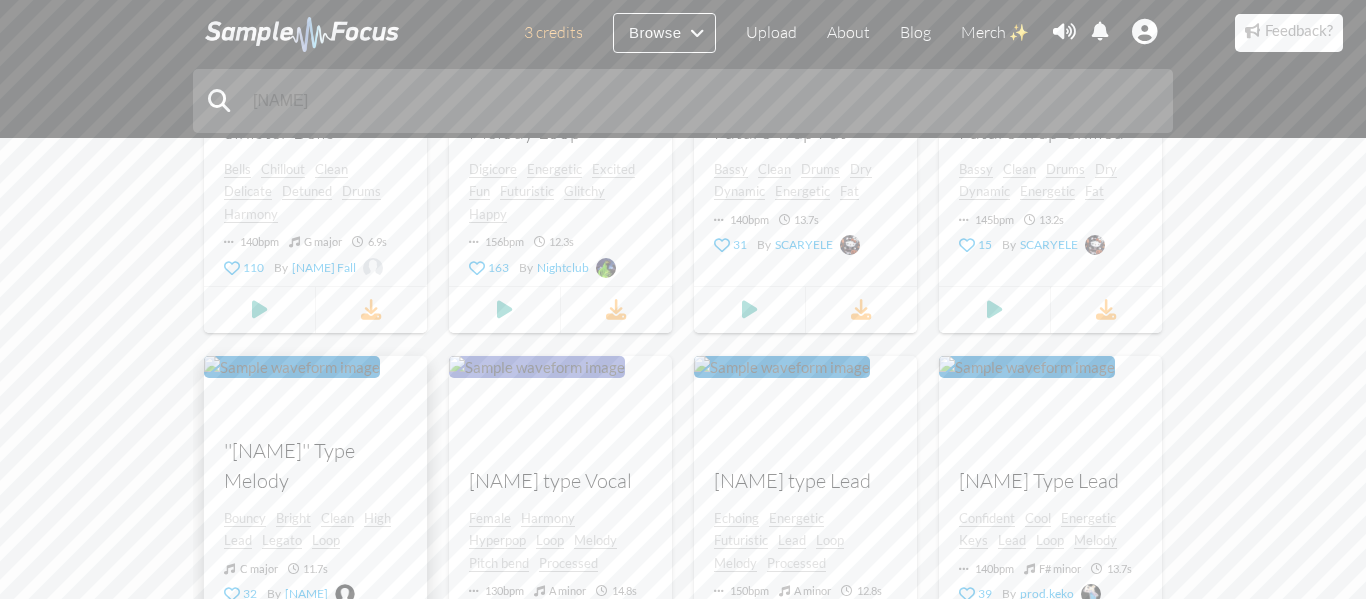 scroll, scrollTop: 2520, scrollLeft: 0, axis: vertical 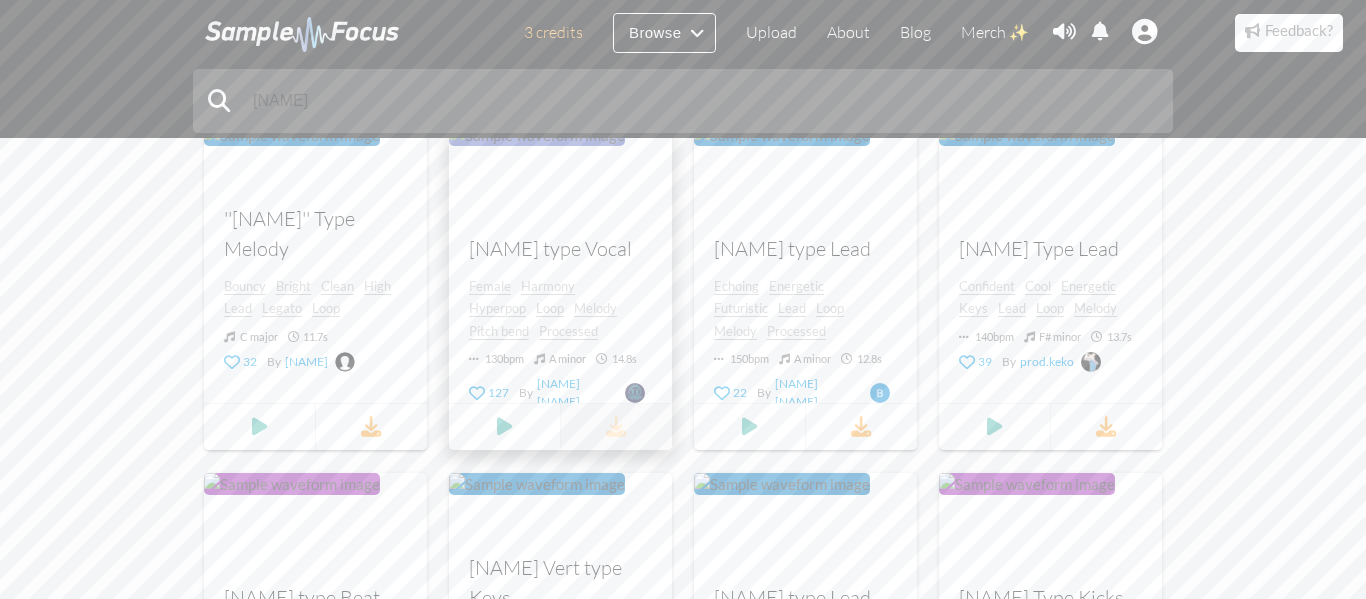 click at bounding box center (616, 427) 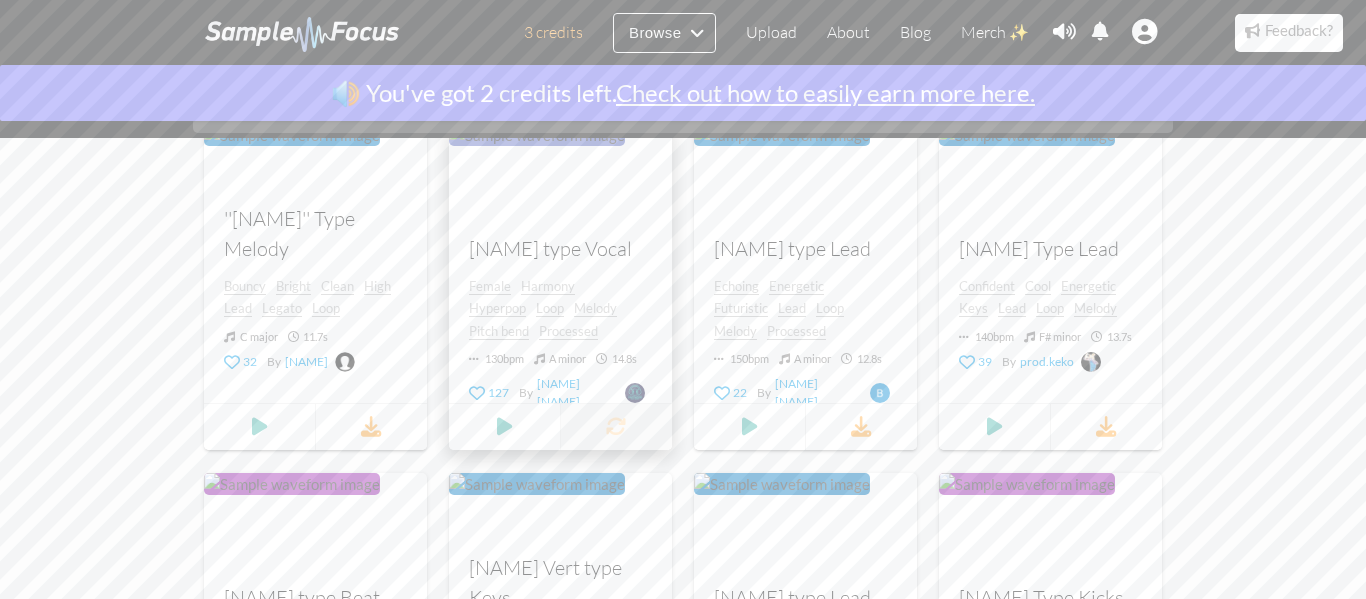 click at bounding box center [616, 427] 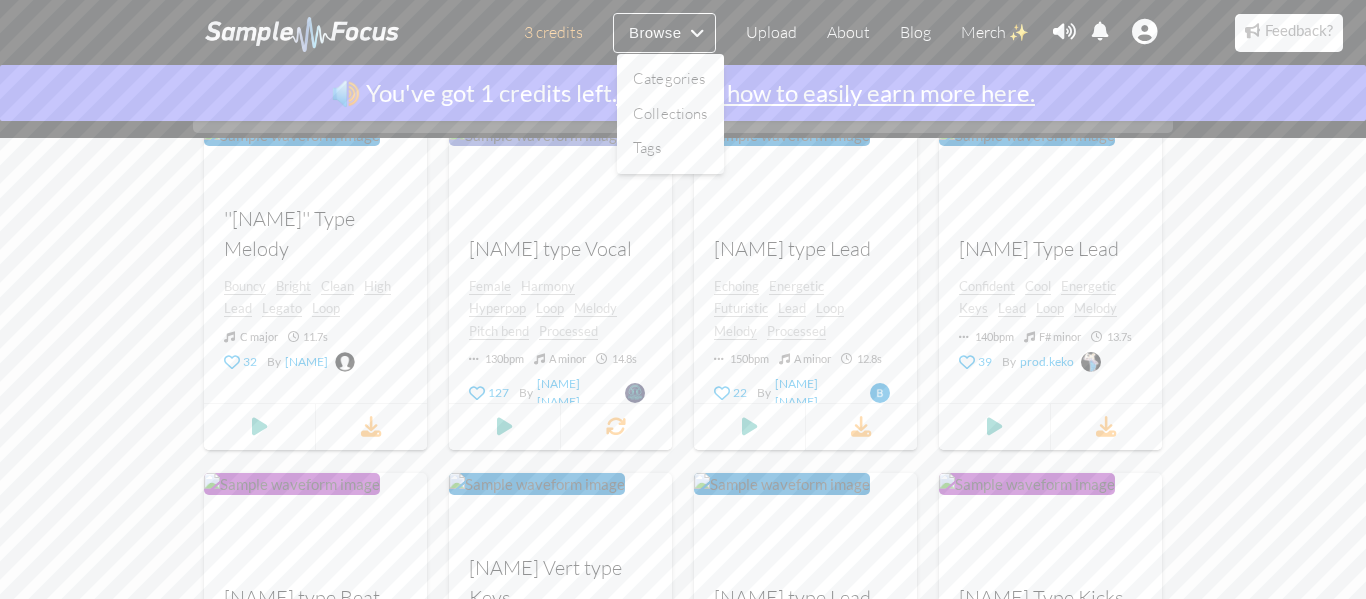 click at bounding box center [683, 299] 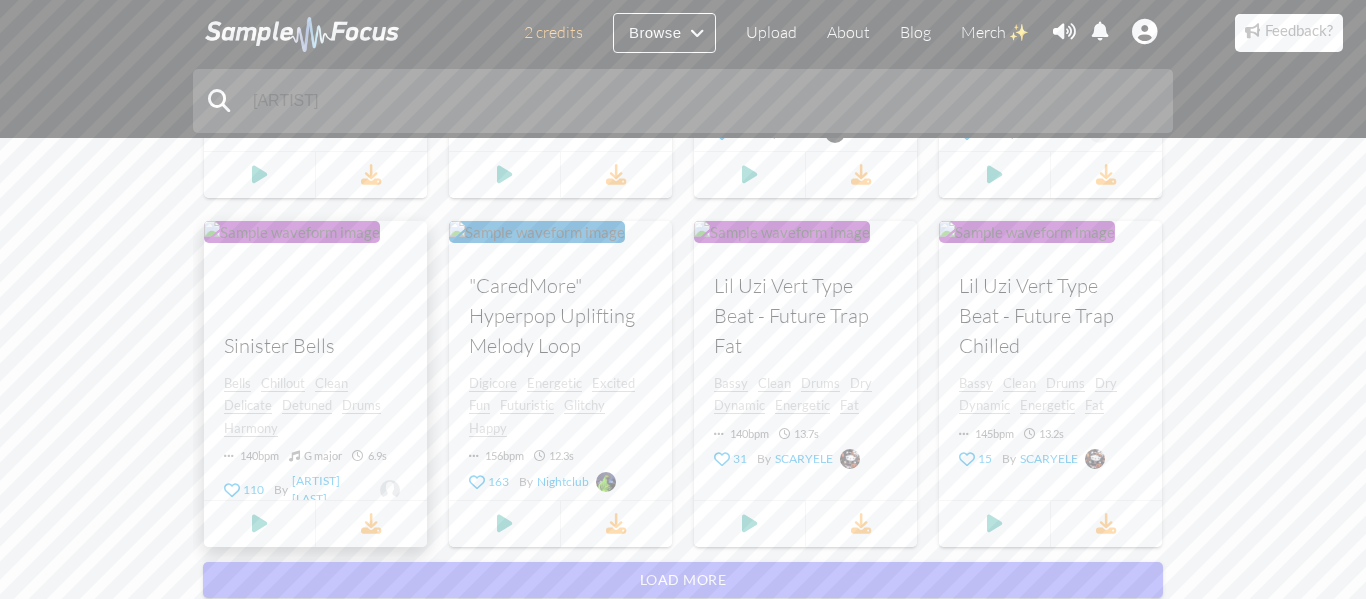 scroll, scrollTop: 2360, scrollLeft: 0, axis: vertical 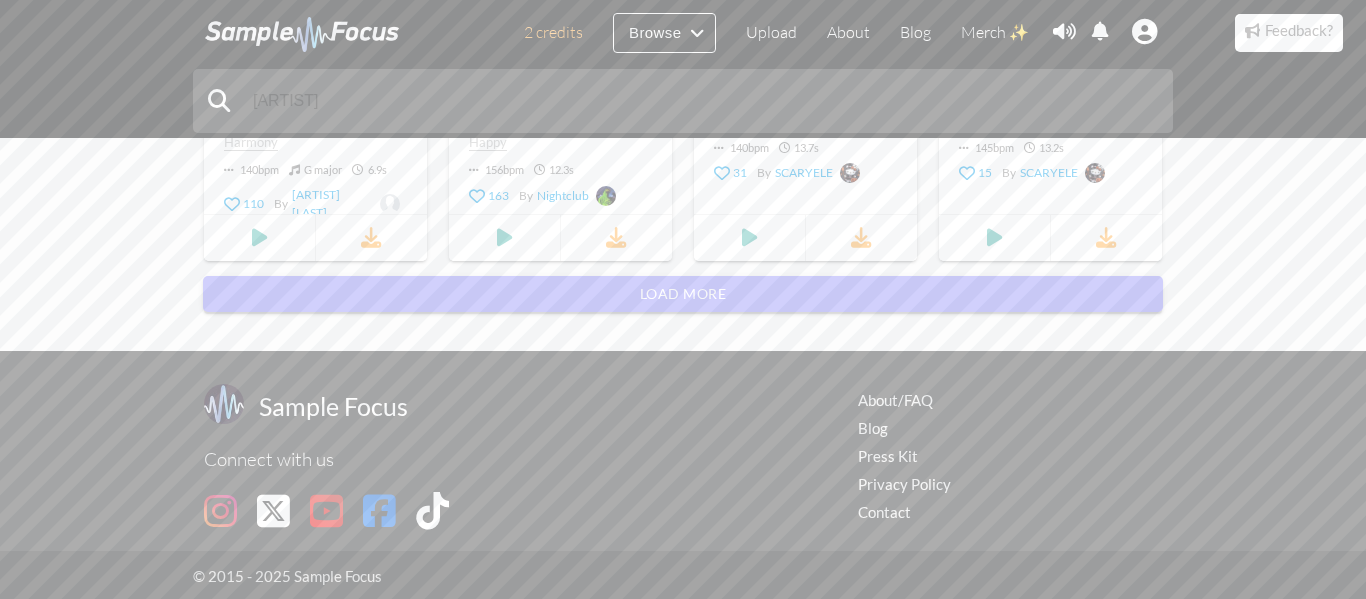 click on "Load more" at bounding box center [683, 294] 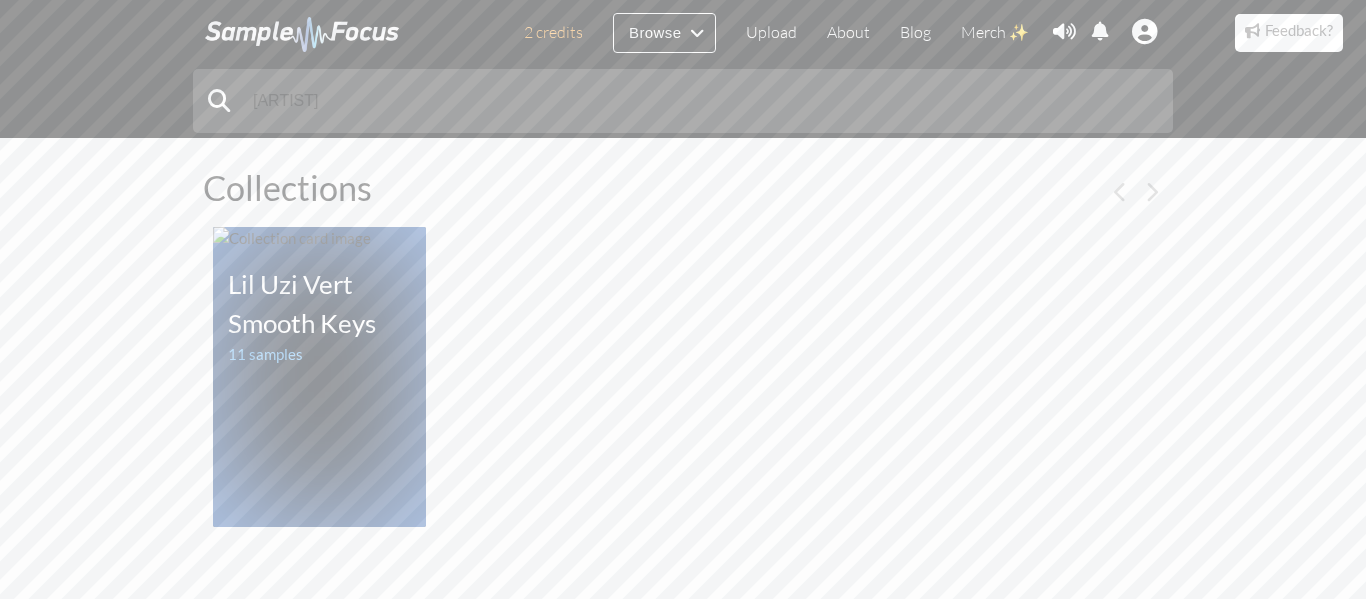 scroll, scrollTop: 0, scrollLeft: 0, axis: both 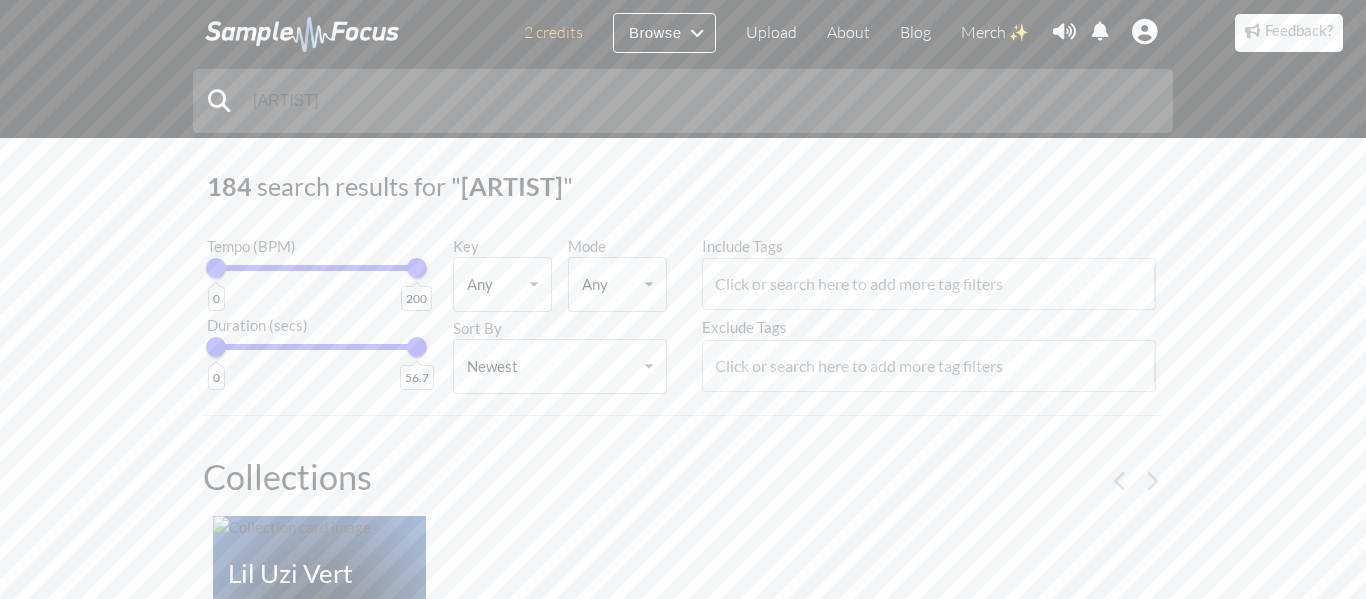 click at bounding box center [317, 268] 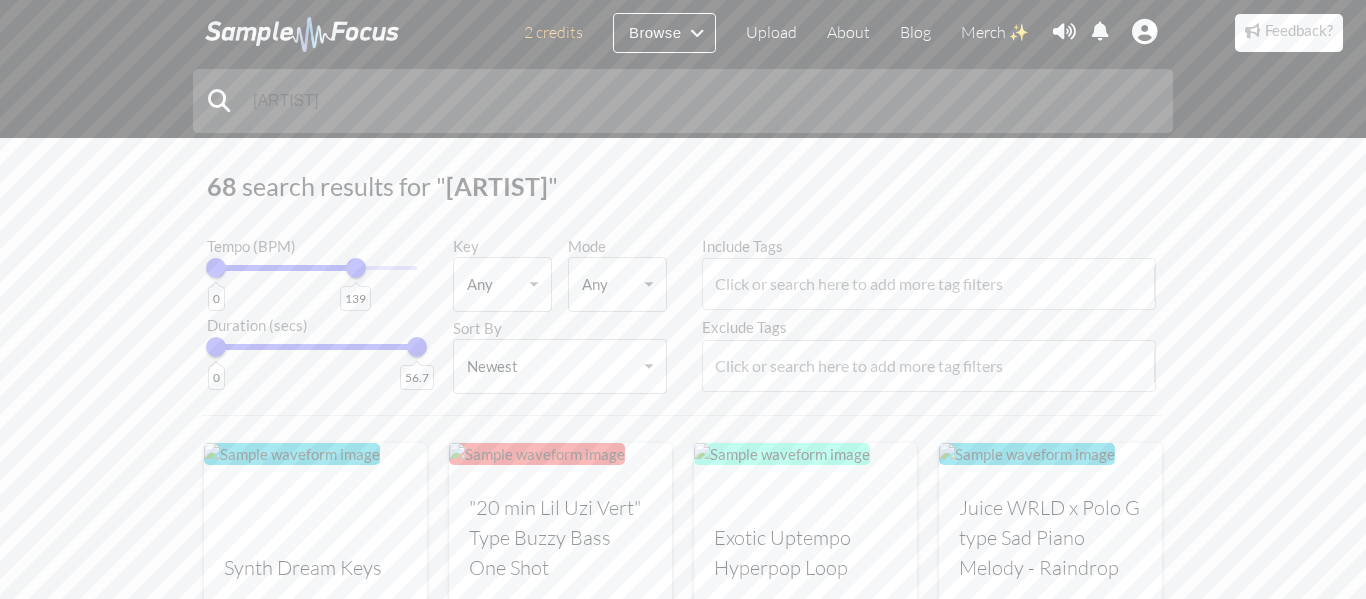 click at bounding box center [286, 268] 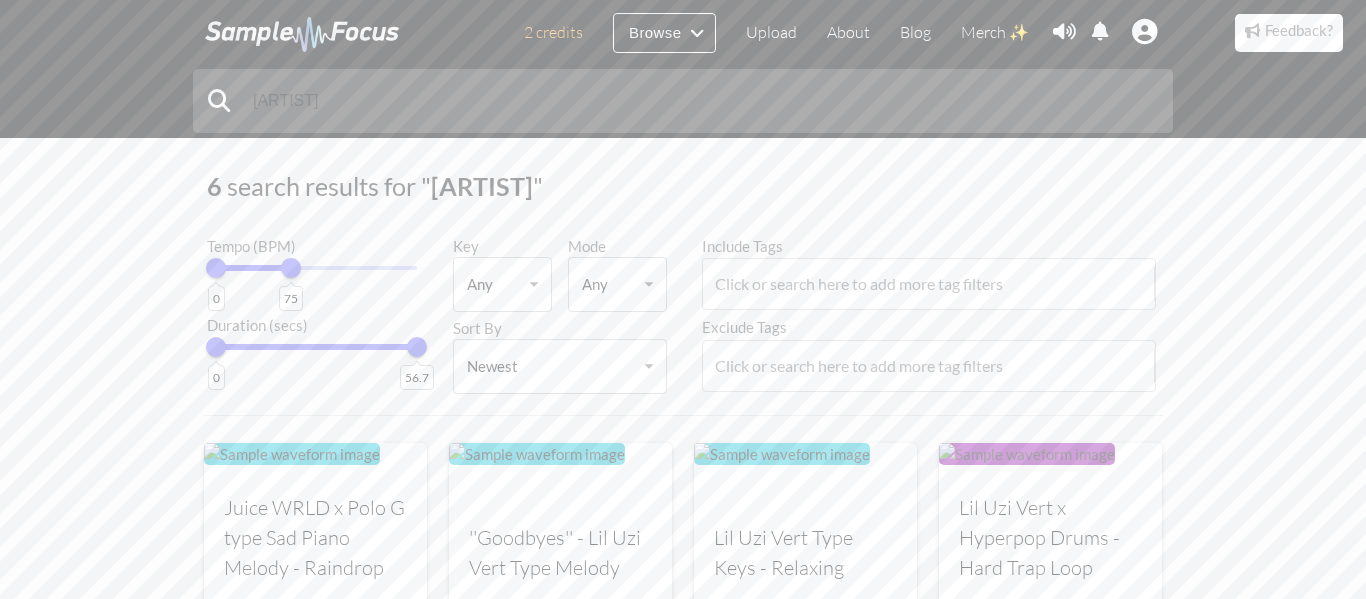 click on "0 75" at bounding box center (316, 268) 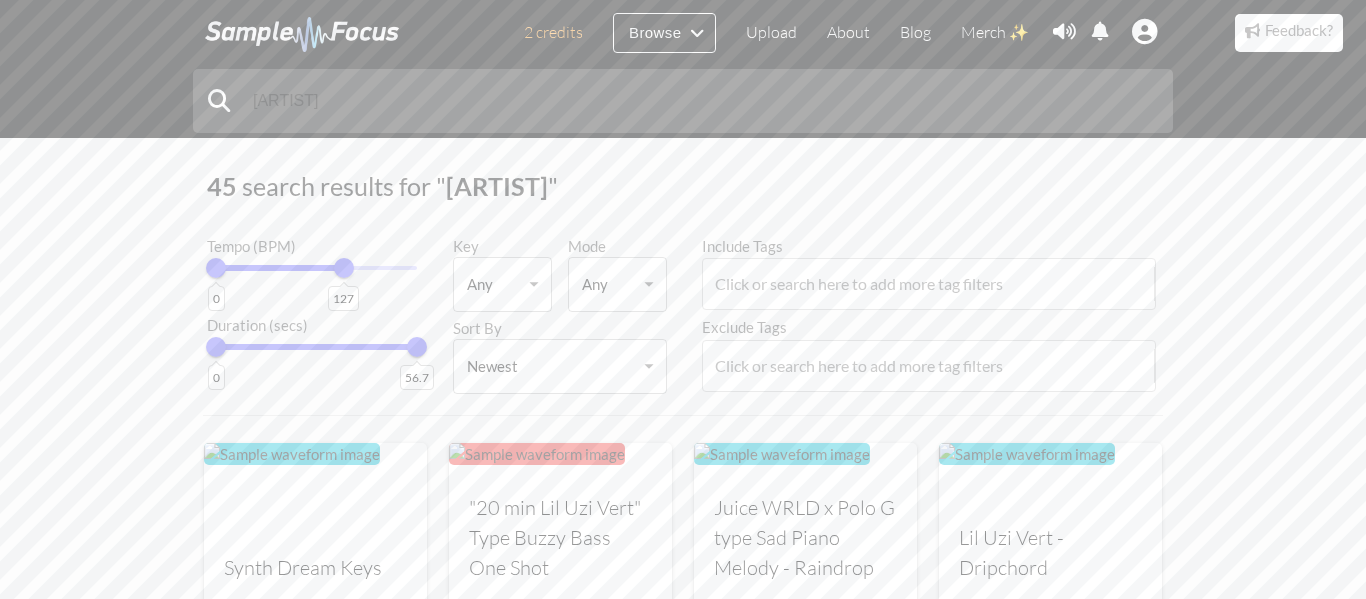 click on "127" at bounding box center (344, 268) 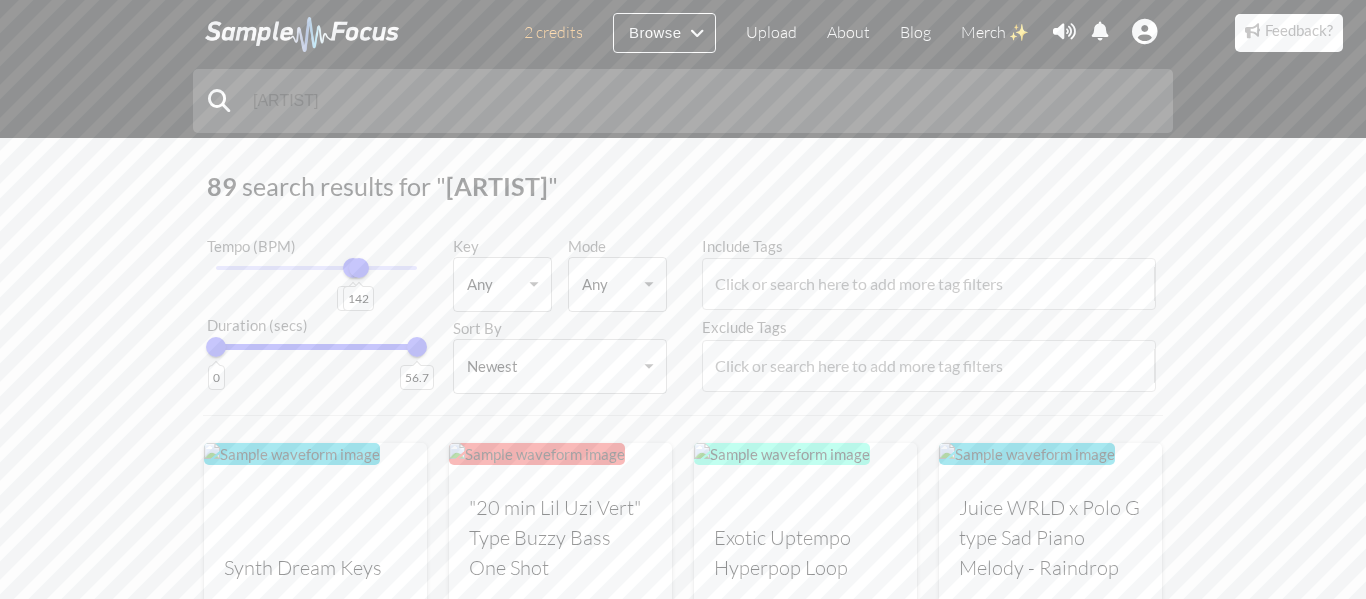 drag, startPoint x: 216, startPoint y: 269, endPoint x: 353, endPoint y: 302, distance: 140.91841 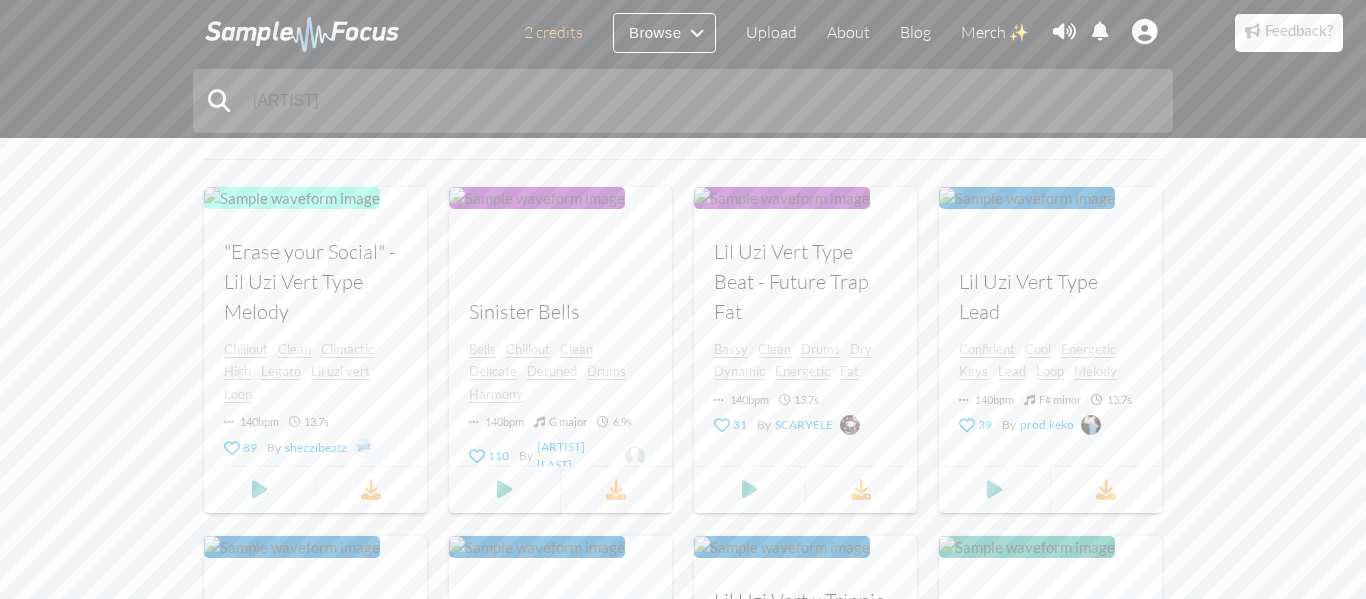 scroll, scrollTop: 0, scrollLeft: 0, axis: both 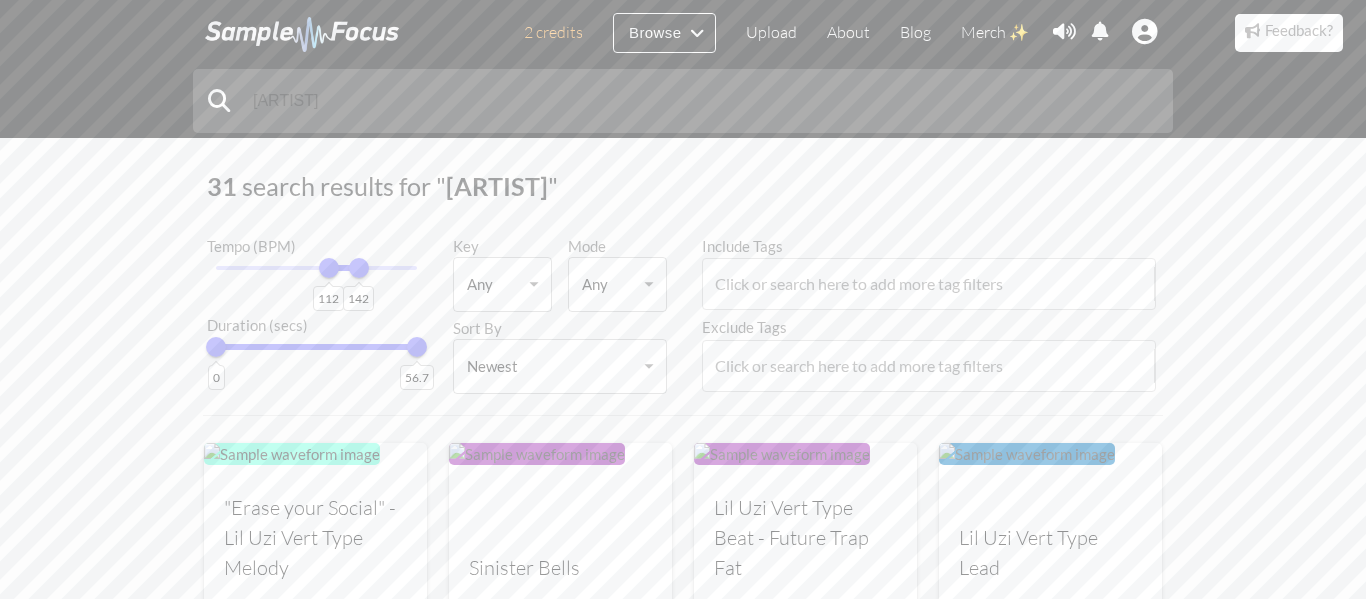 drag, startPoint x: 338, startPoint y: 304, endPoint x: 328, endPoint y: 306, distance: 10.198039 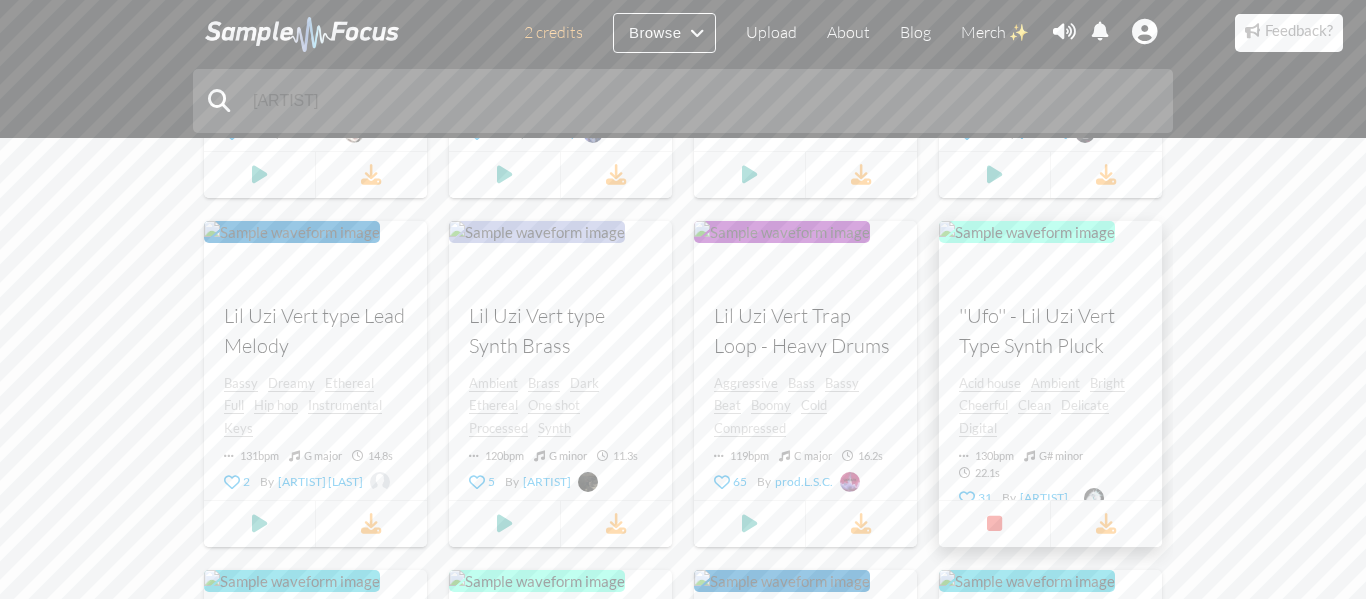 scroll, scrollTop: 1971, scrollLeft: 0, axis: vertical 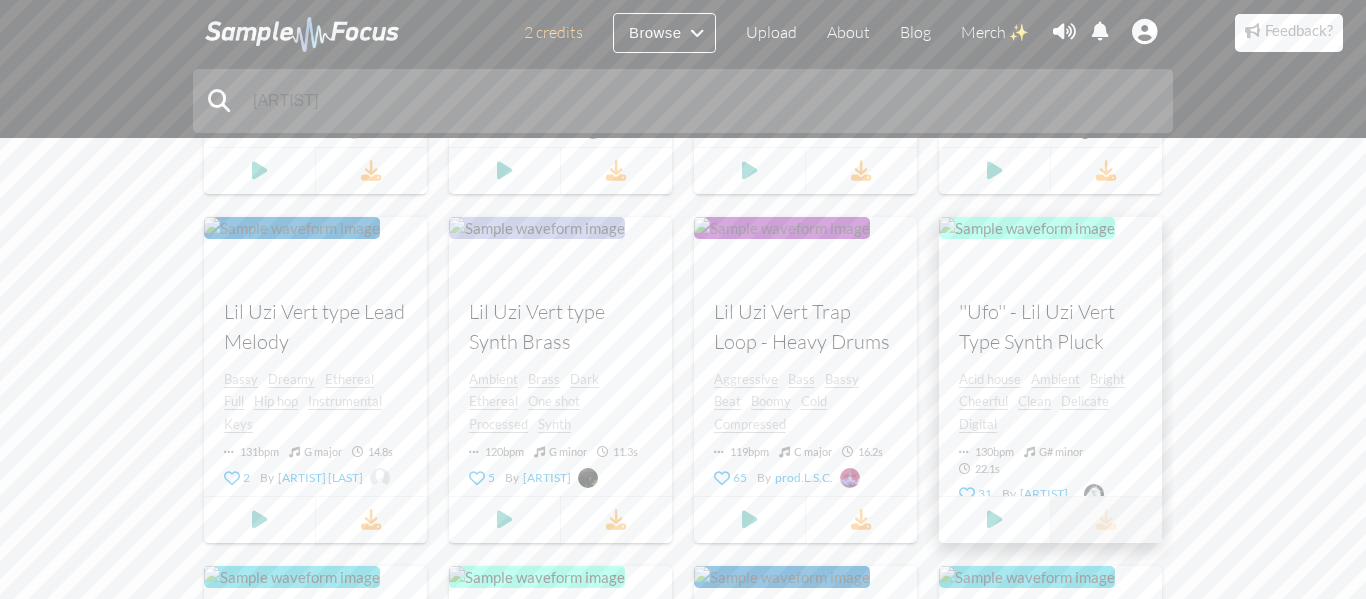 click at bounding box center [1106, 519] 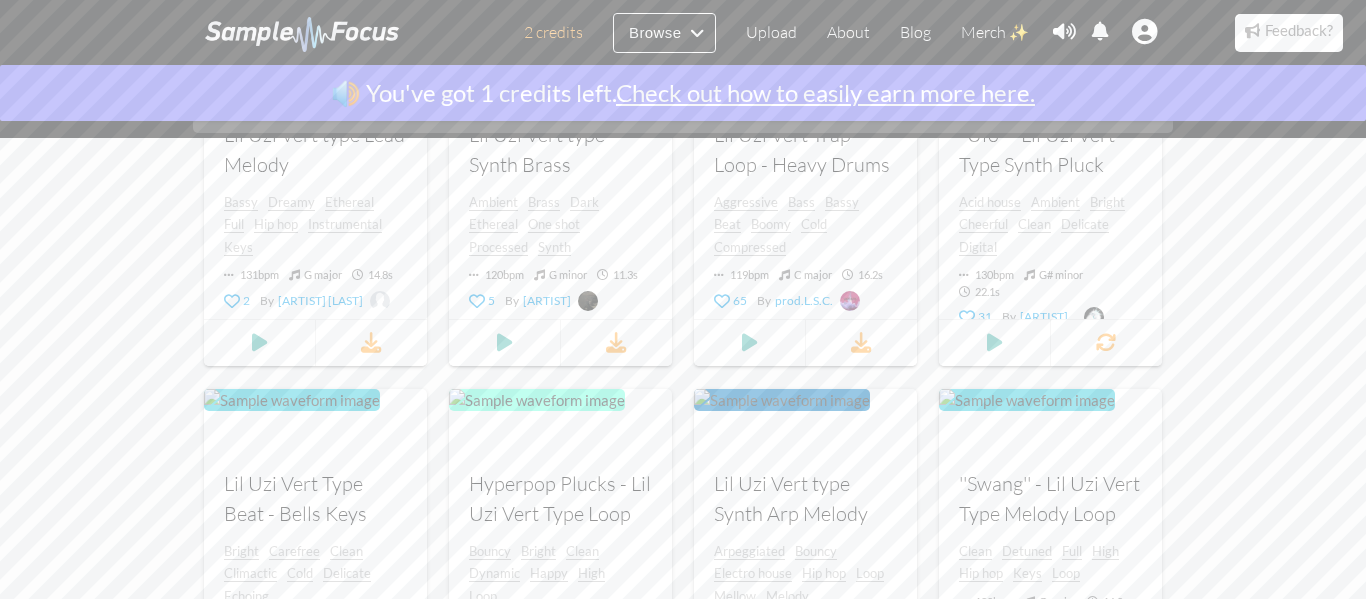 scroll, scrollTop: 0, scrollLeft: 0, axis: both 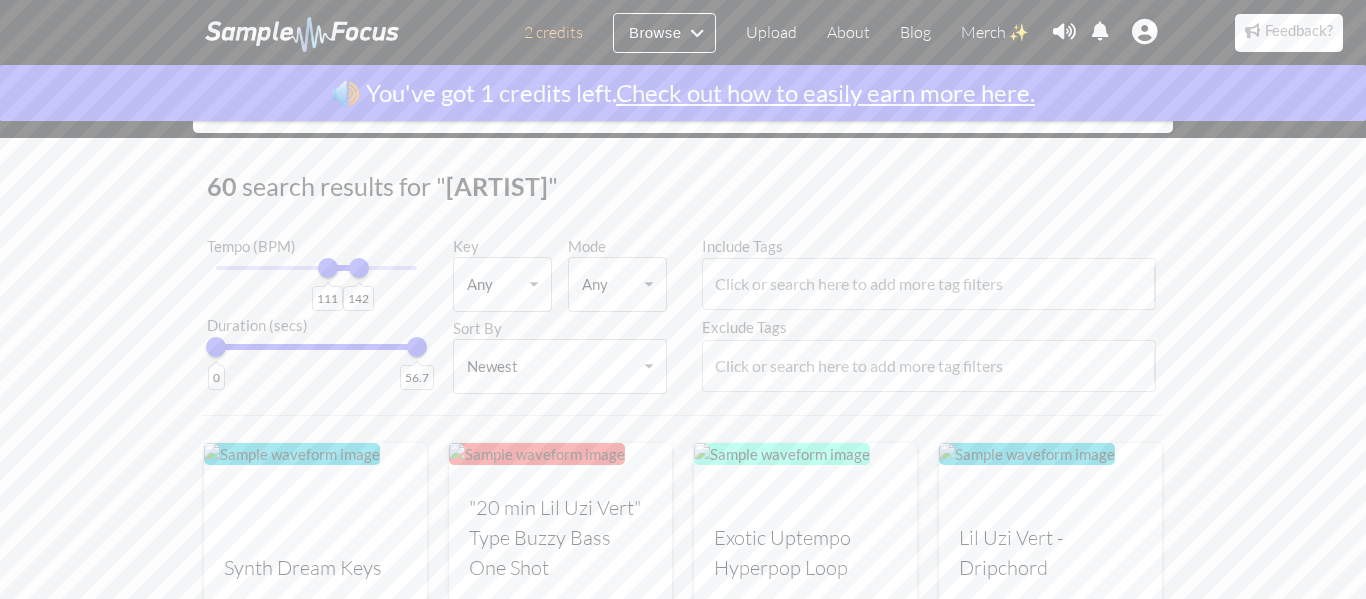 click on "lil uzi vert" at bounding box center [683, 101] 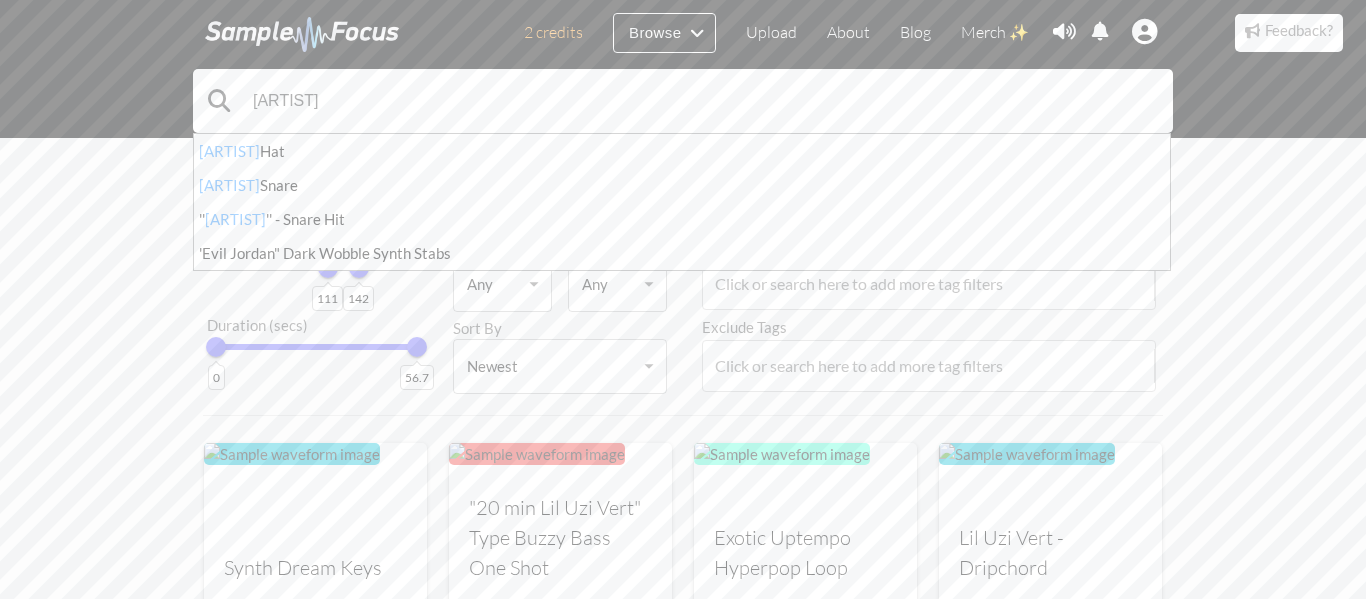 type on "cardo" 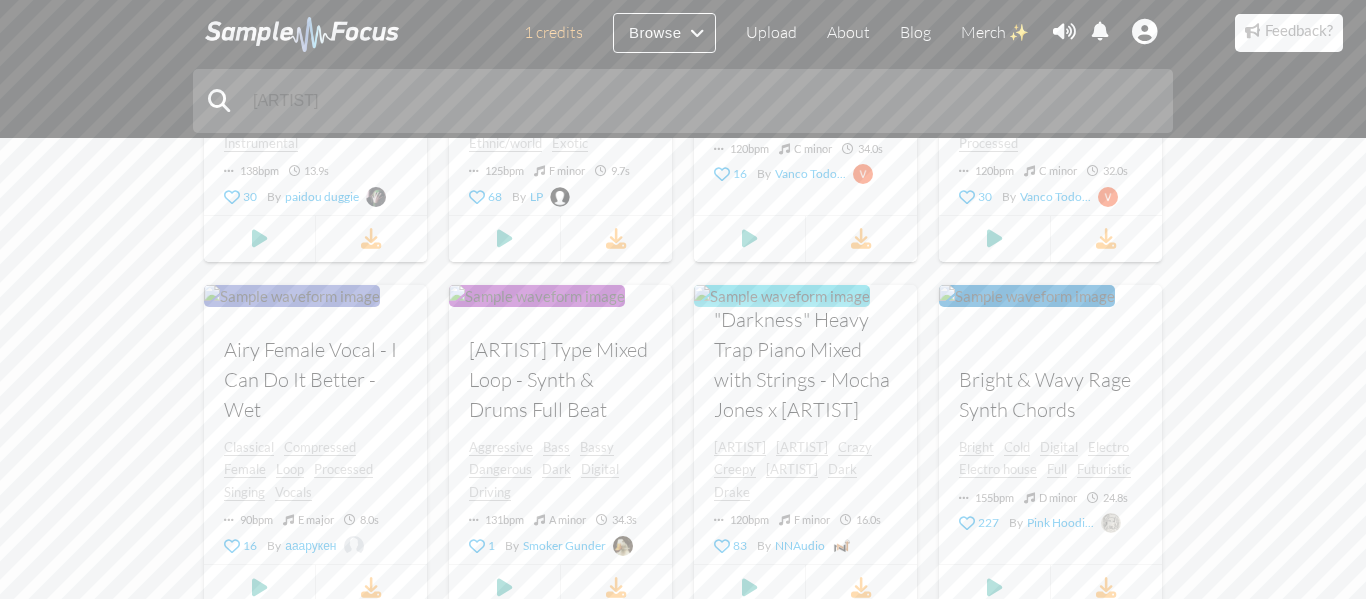 scroll, scrollTop: 0, scrollLeft: 0, axis: both 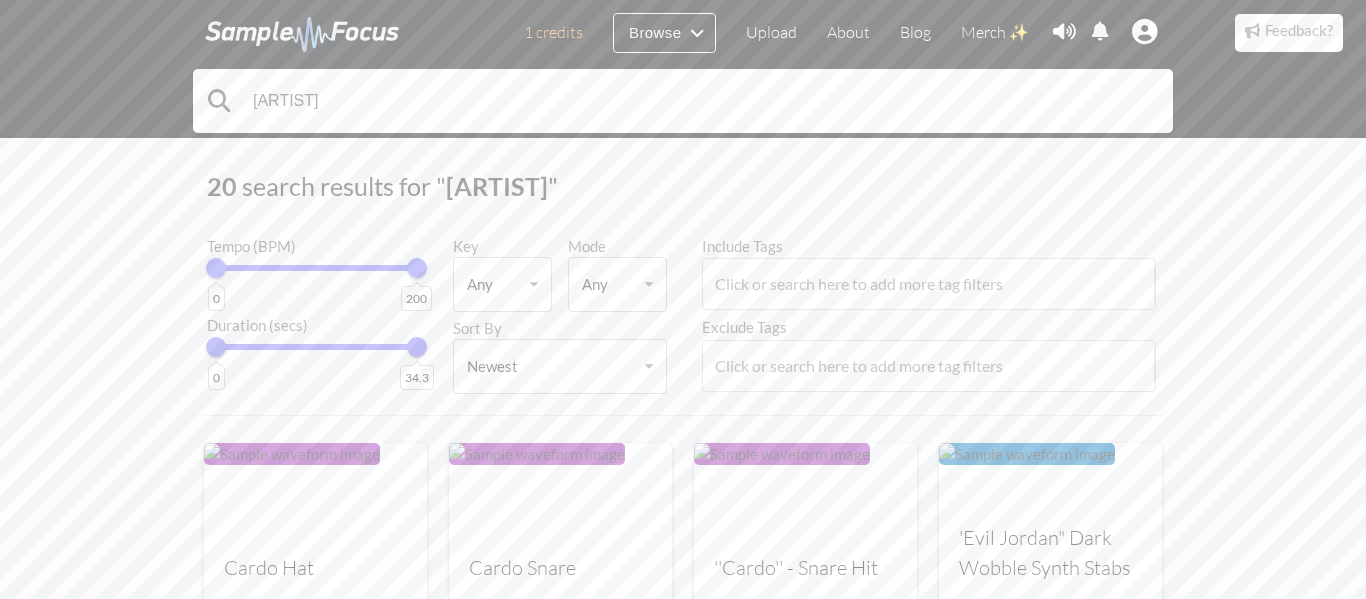 click on "[ARTIST]" at bounding box center [683, 101] 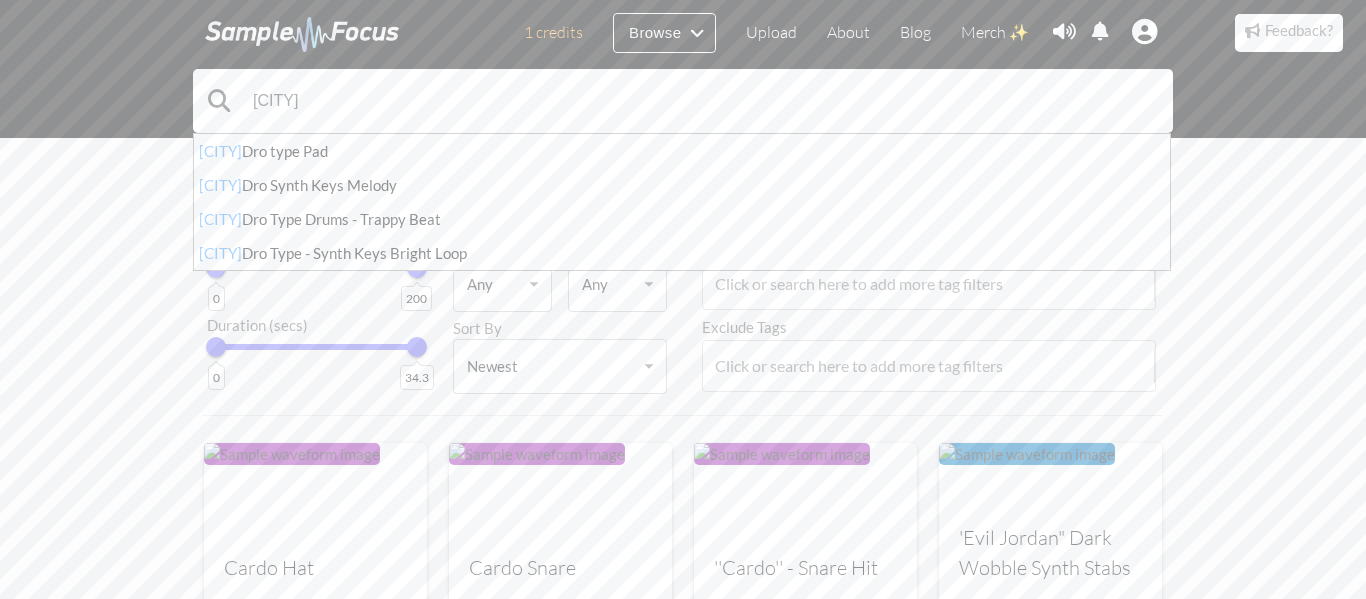 type on "mexikodro" 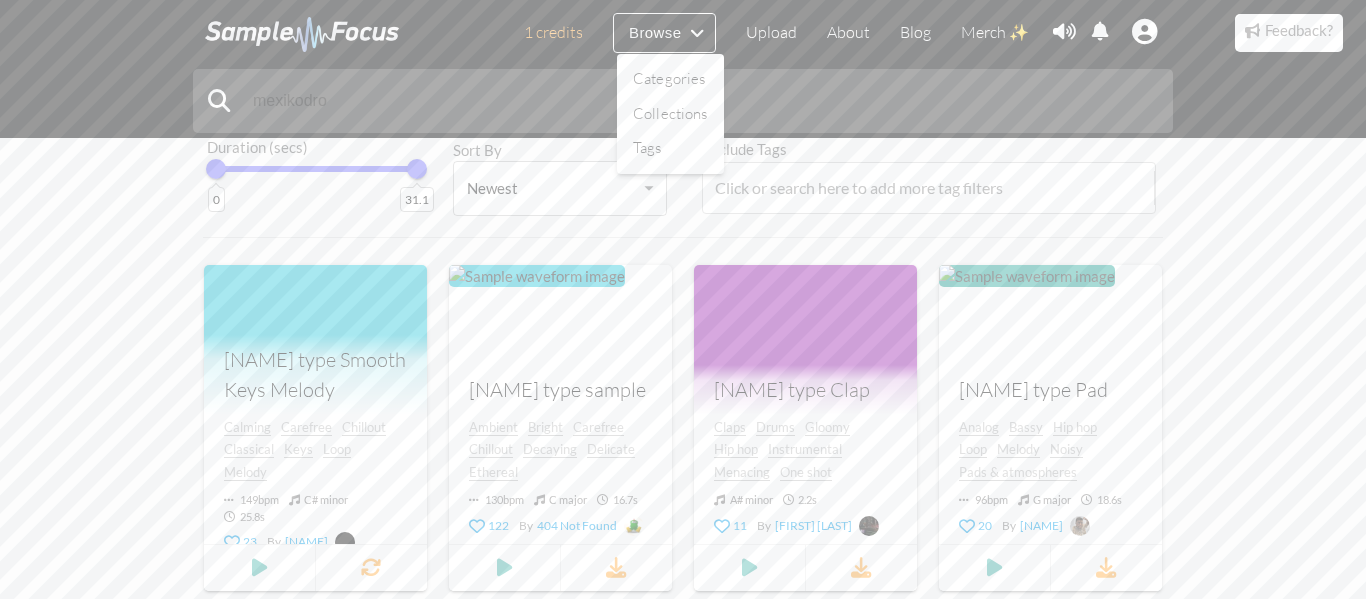 scroll, scrollTop: 175, scrollLeft: 0, axis: vertical 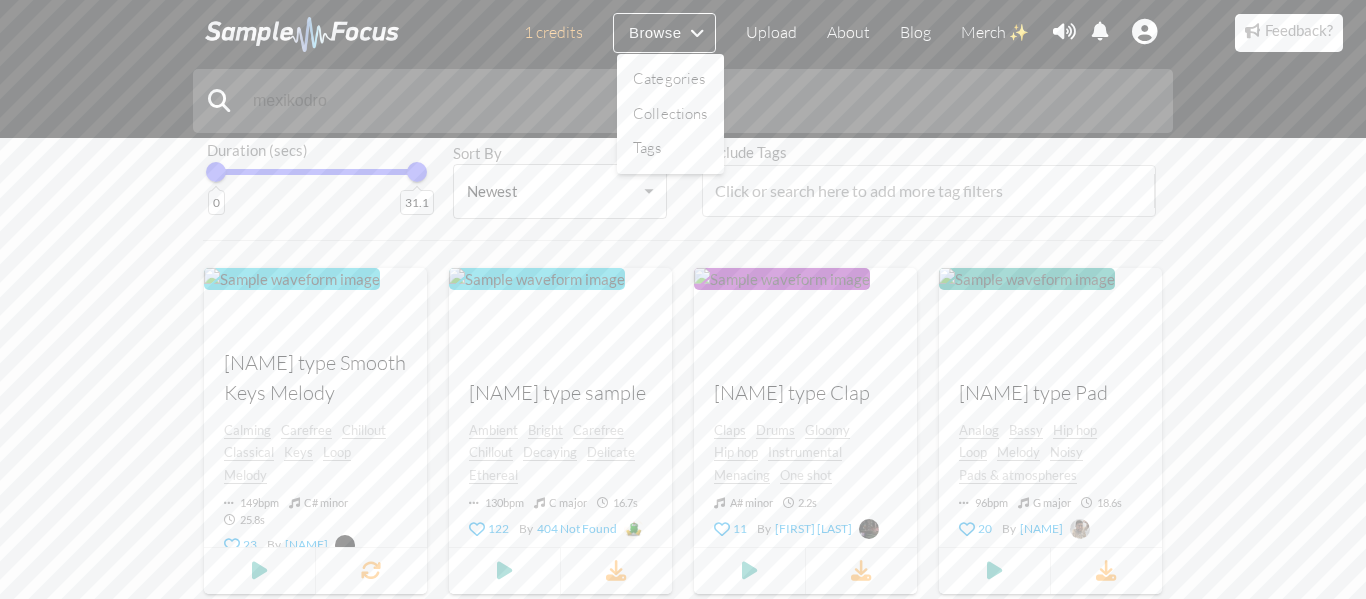 click at bounding box center [683, 299] 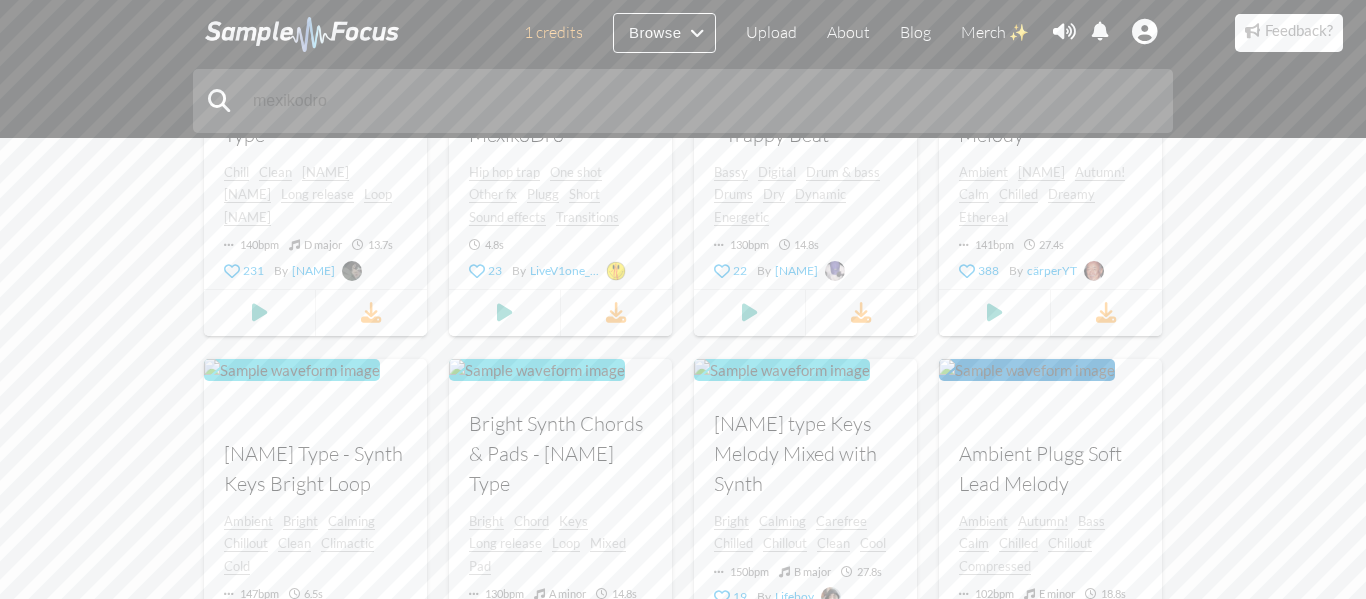 scroll, scrollTop: 1136, scrollLeft: 0, axis: vertical 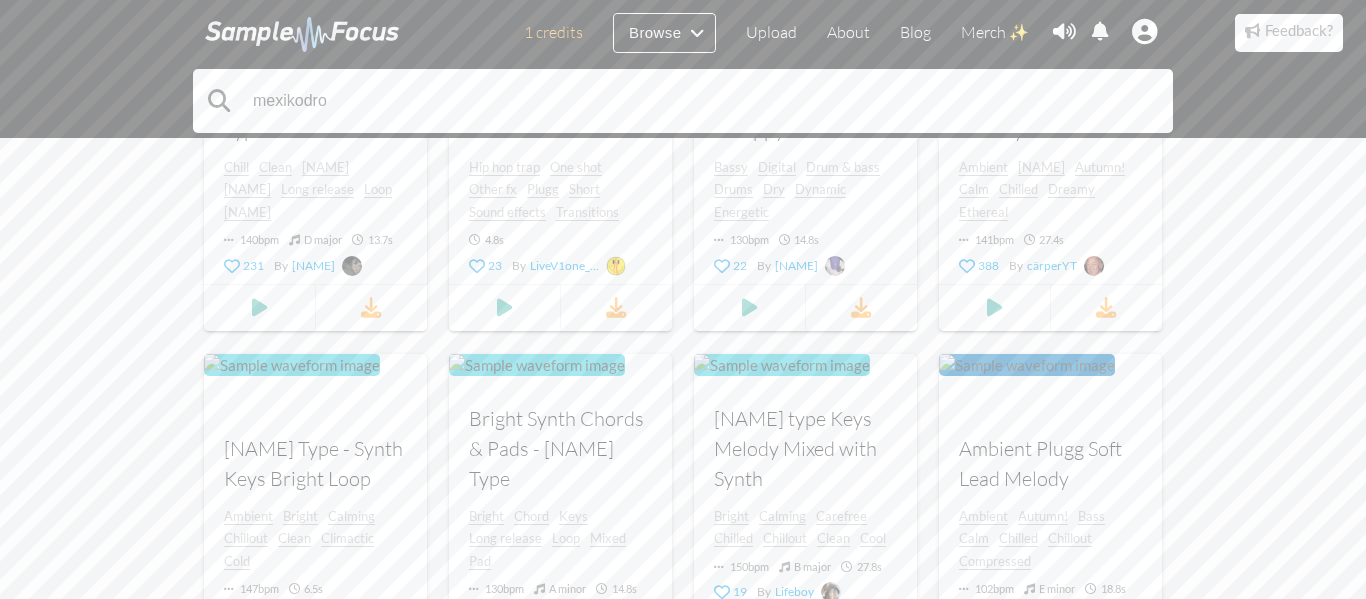 click on "mexikodro" at bounding box center [683, 101] 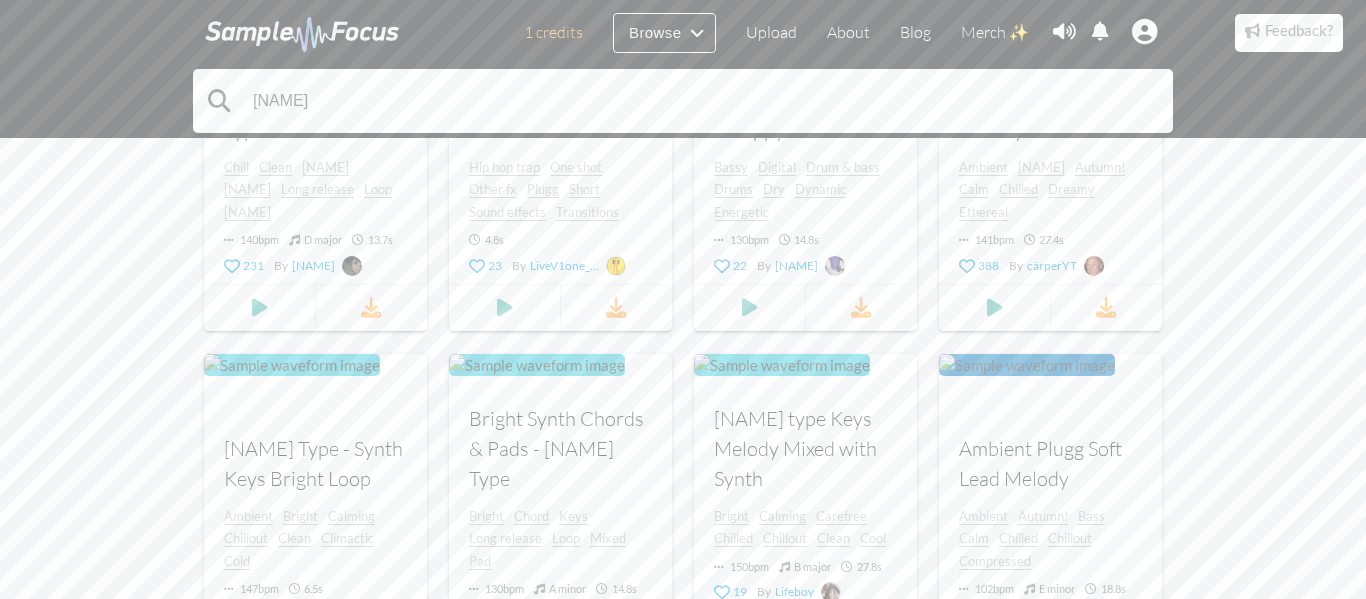 type on "[FIRST] [LAST]" 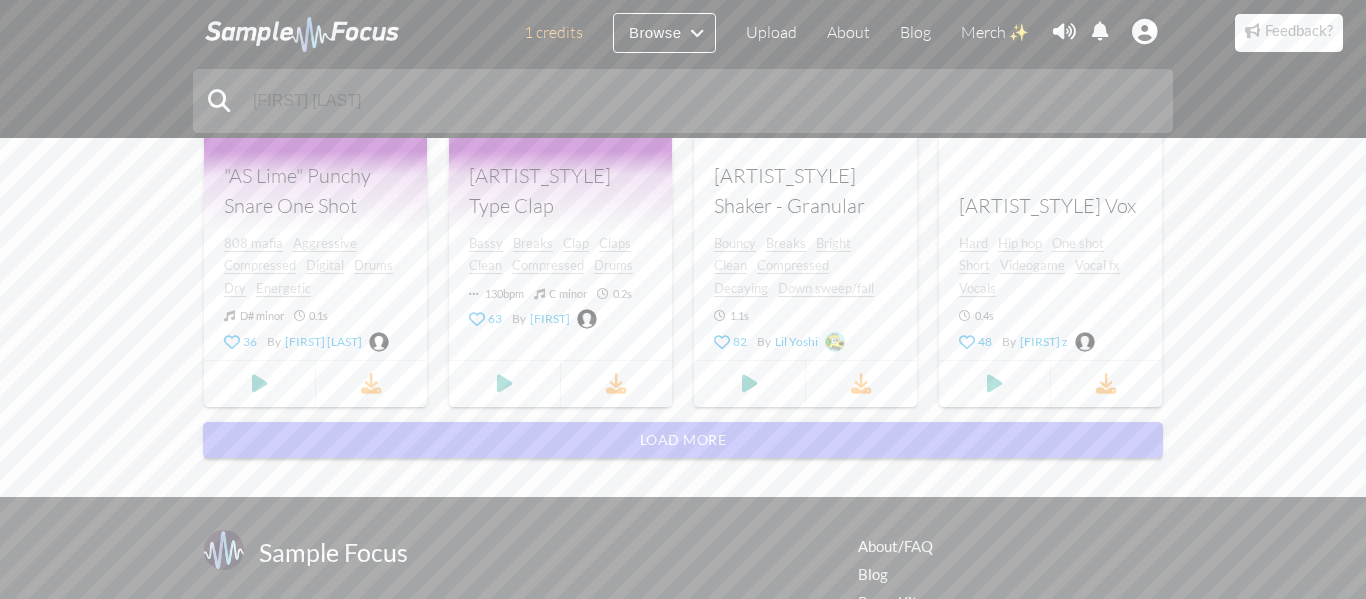 scroll, scrollTop: 0, scrollLeft: 0, axis: both 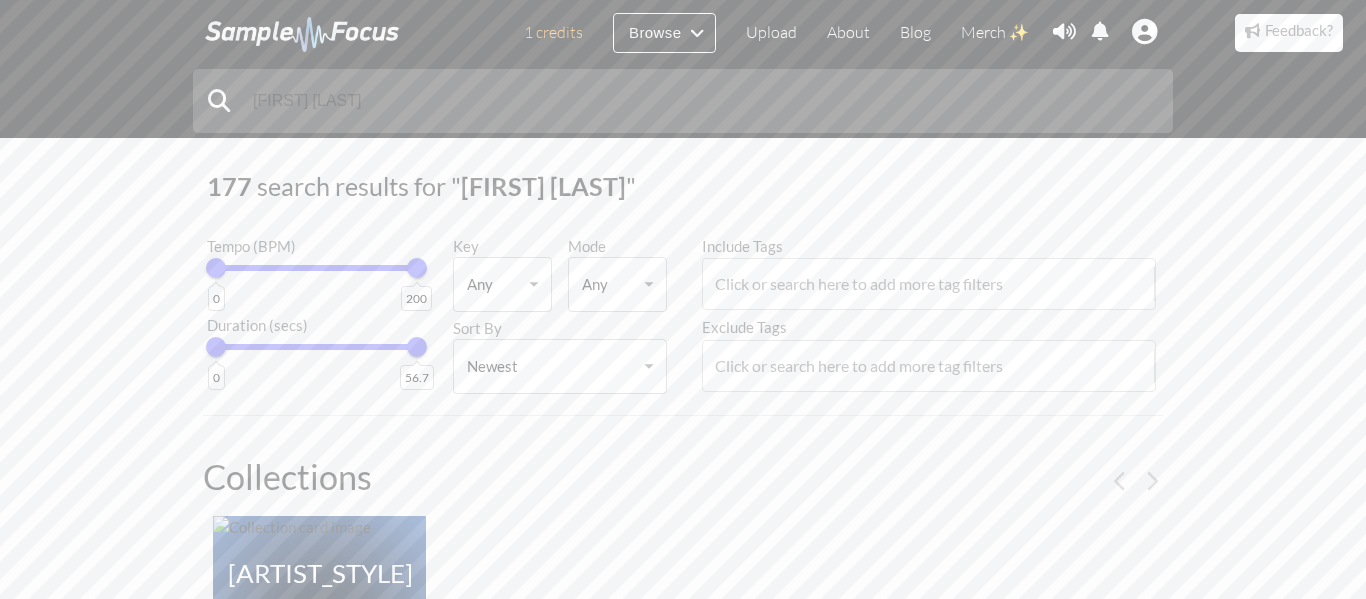 click at bounding box center [317, 268] 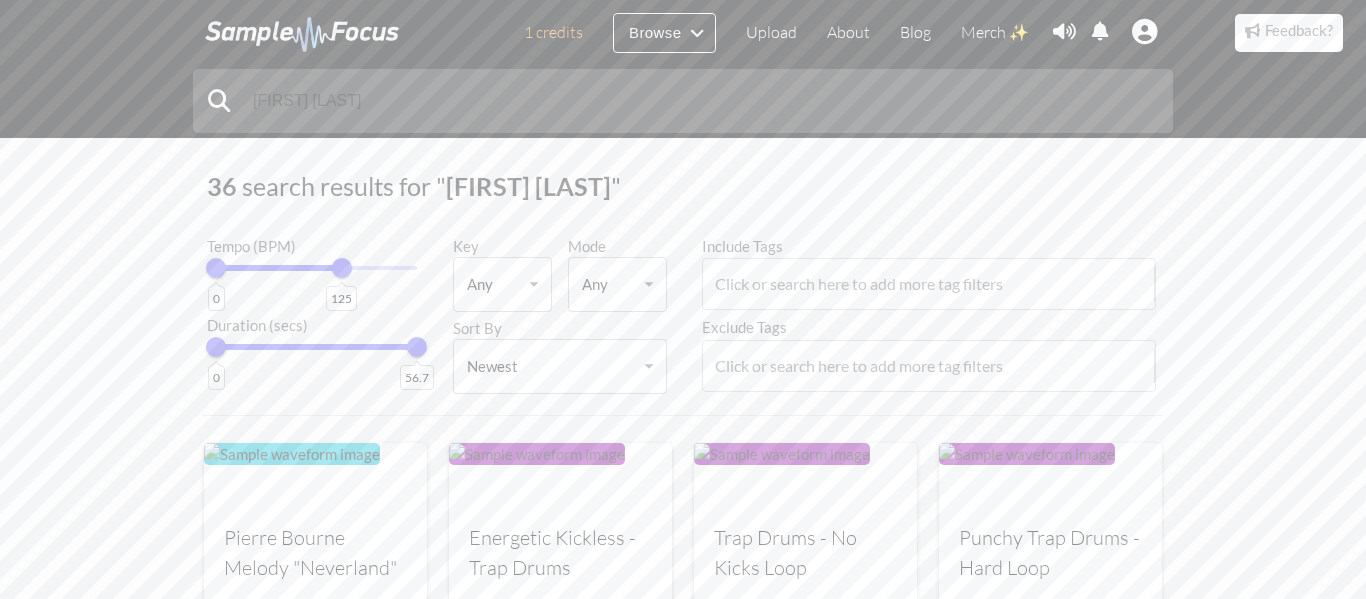 click on "125" at bounding box center [342, 268] 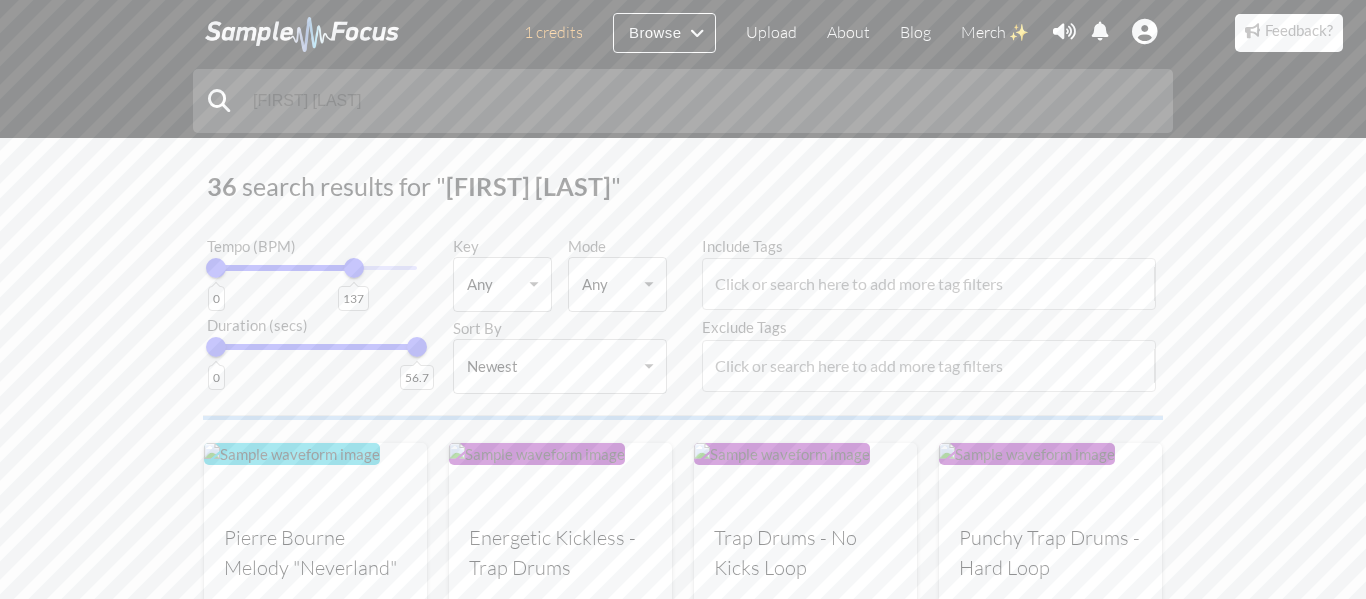 click on "137" at bounding box center (354, 268) 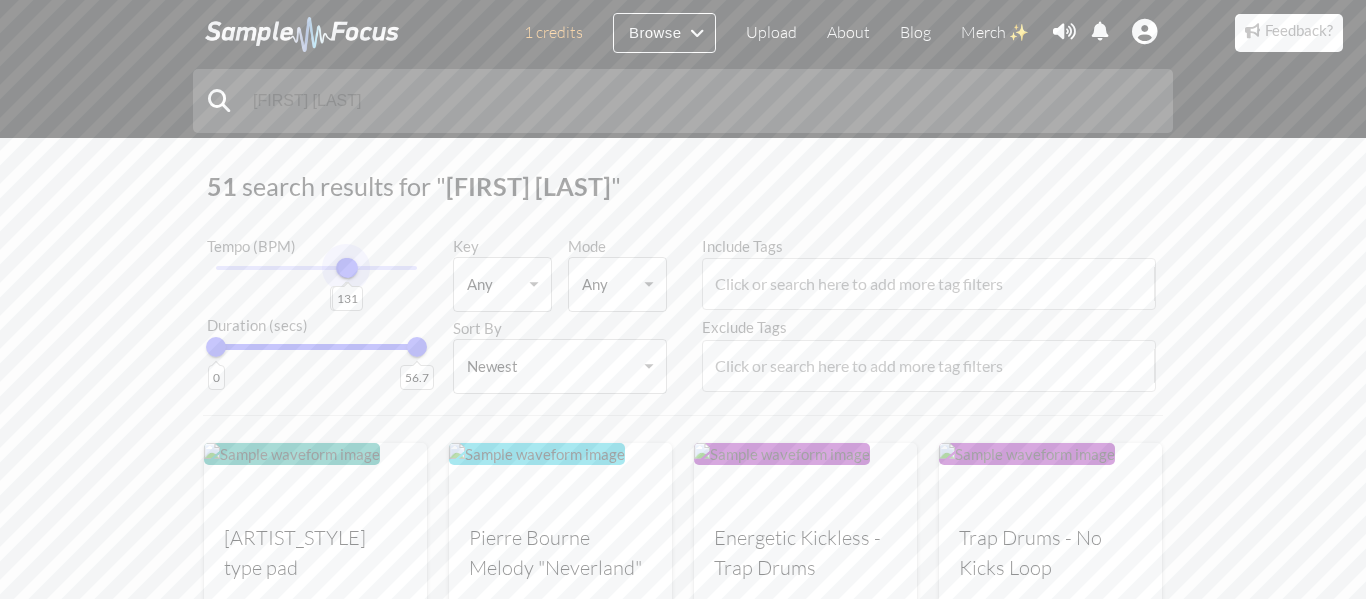drag, startPoint x: 210, startPoint y: 266, endPoint x: 346, endPoint y: 313, distance: 143.89232 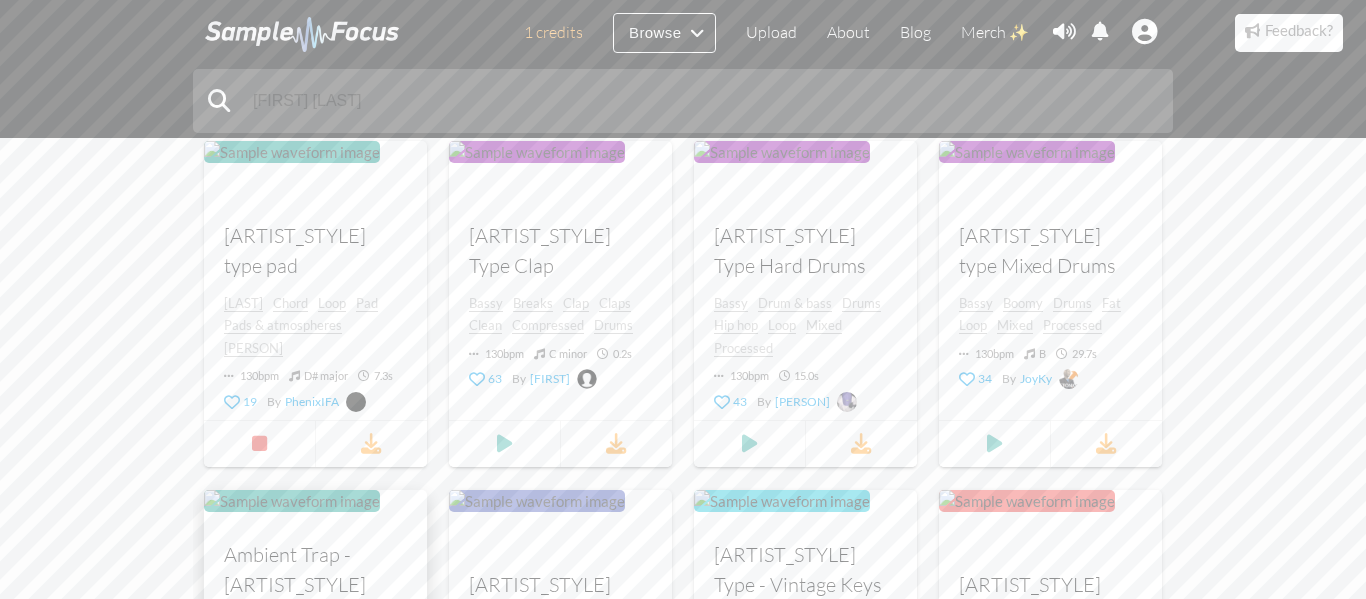scroll, scrollTop: 283, scrollLeft: 0, axis: vertical 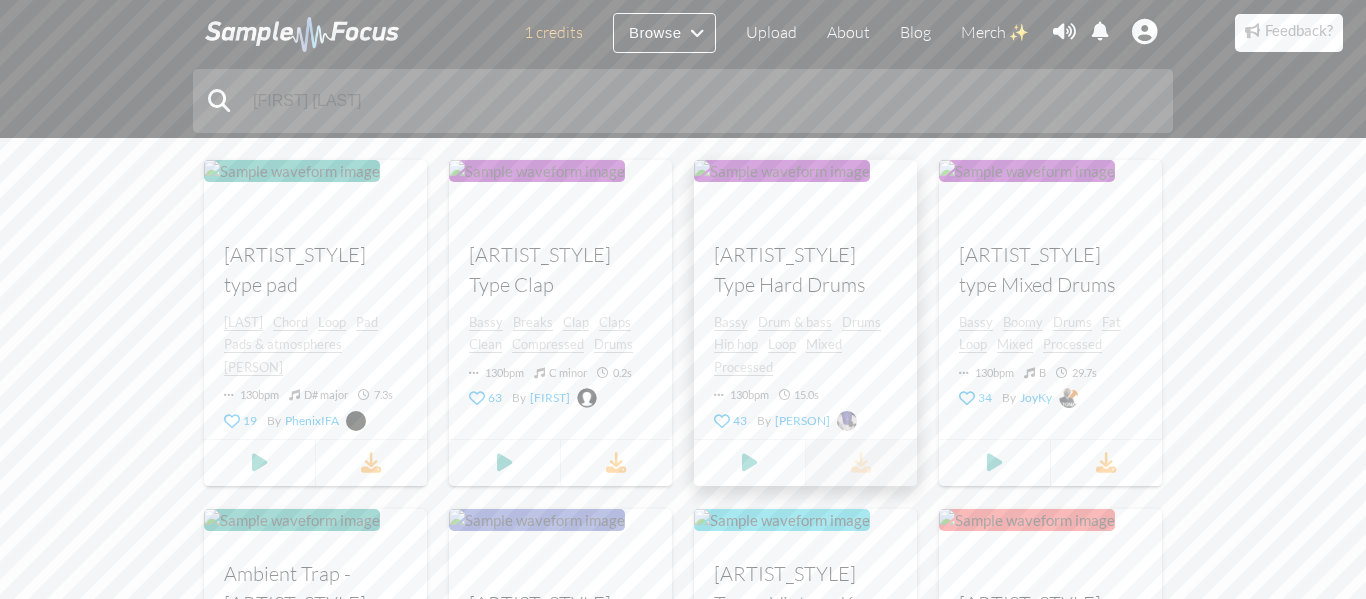 click at bounding box center [861, 462] 